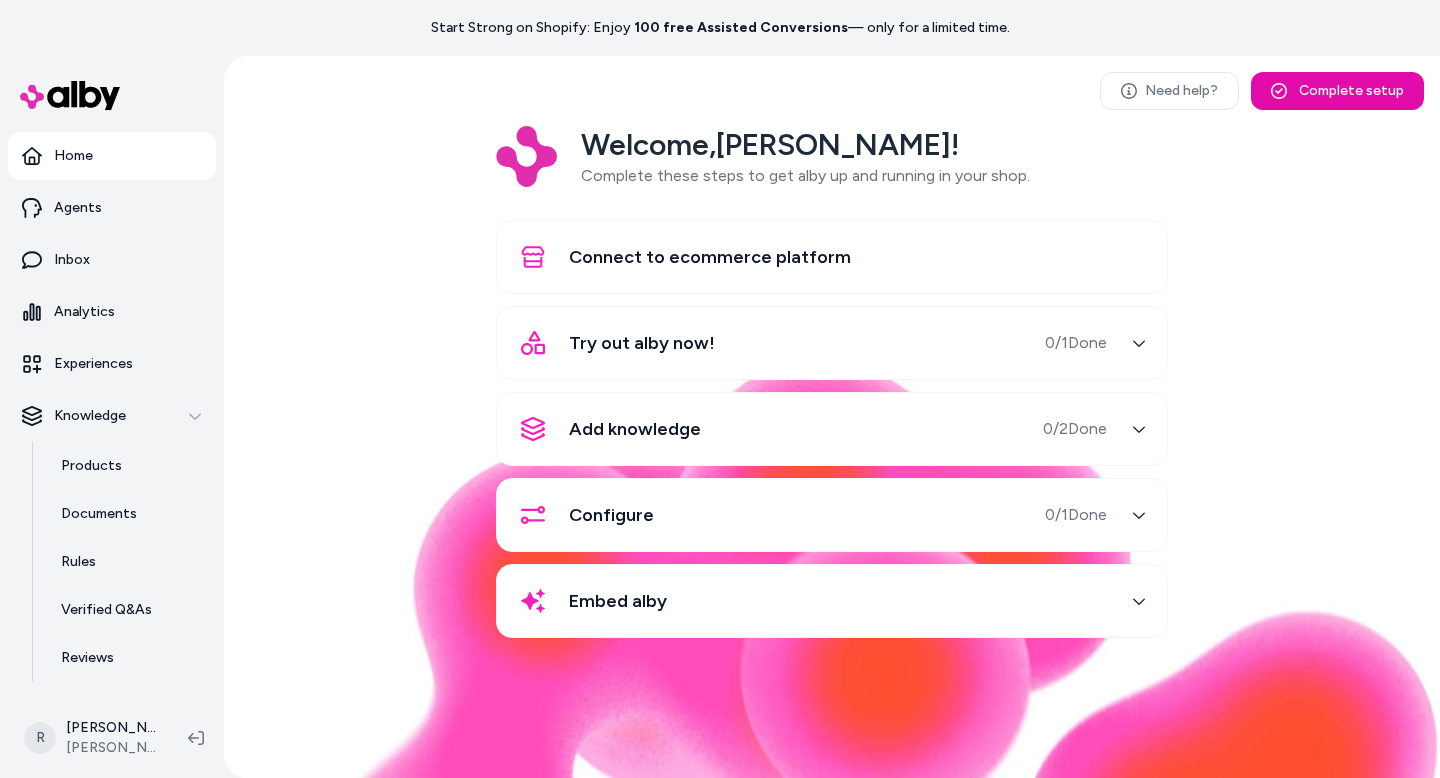 scroll, scrollTop: 0, scrollLeft: 0, axis: both 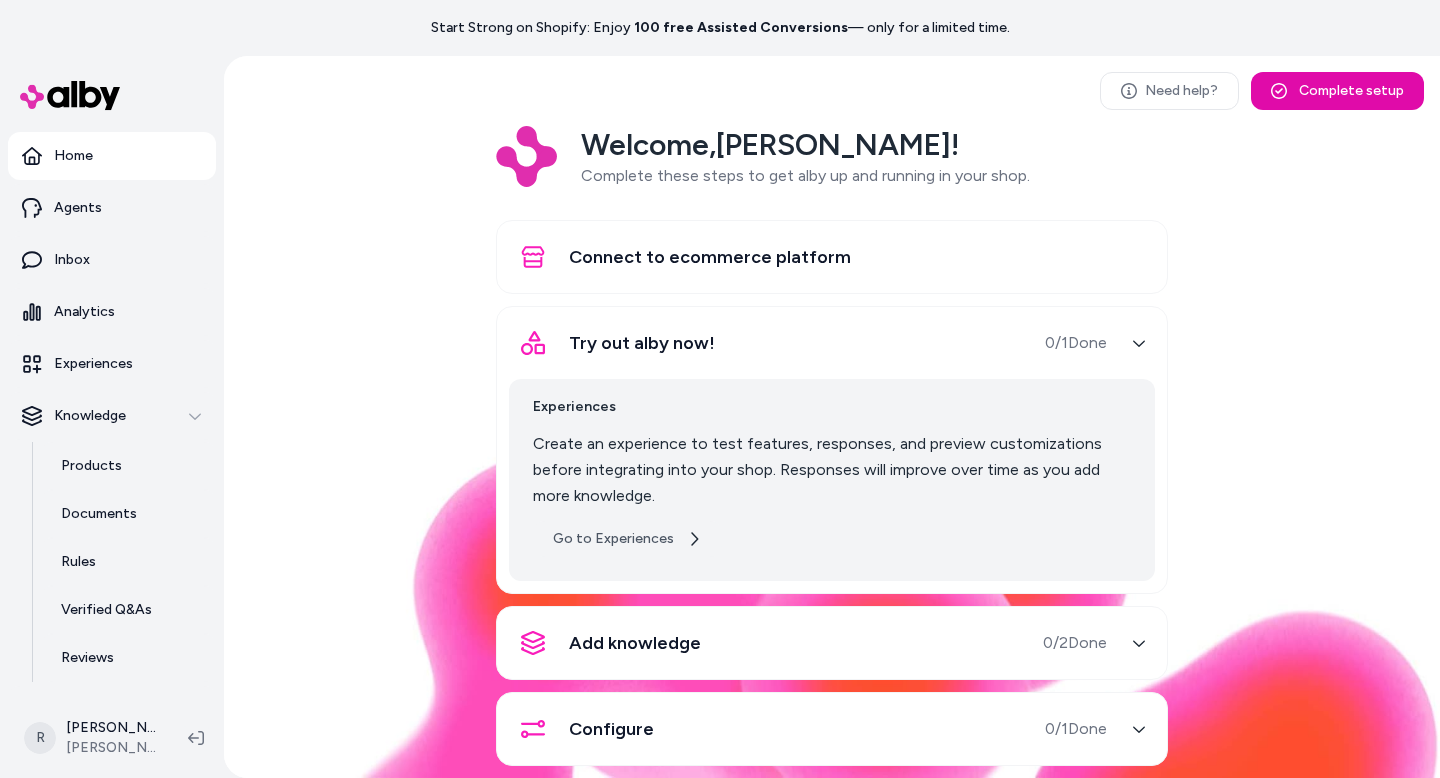 click on "Go to Experiences" at bounding box center [627, 539] 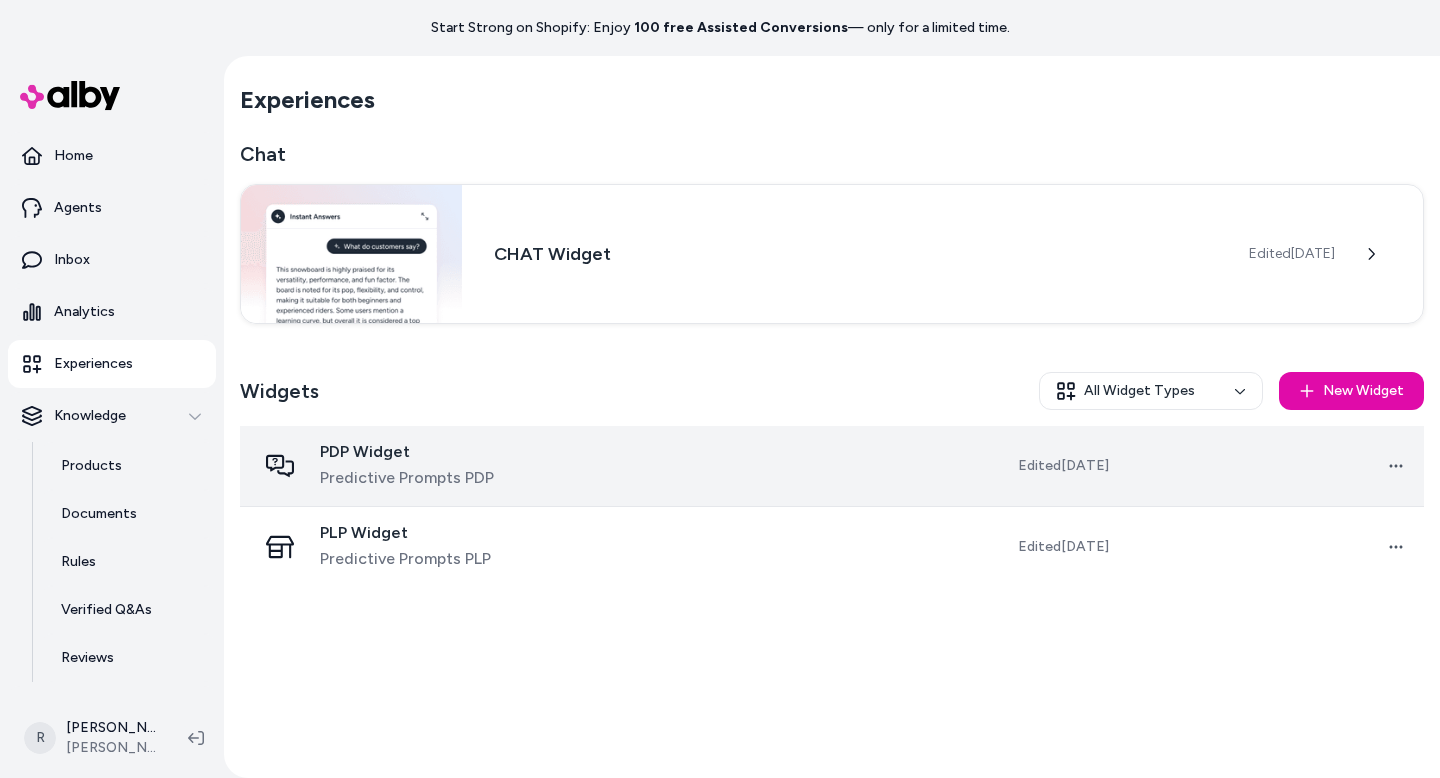 scroll, scrollTop: 0, scrollLeft: 0, axis: both 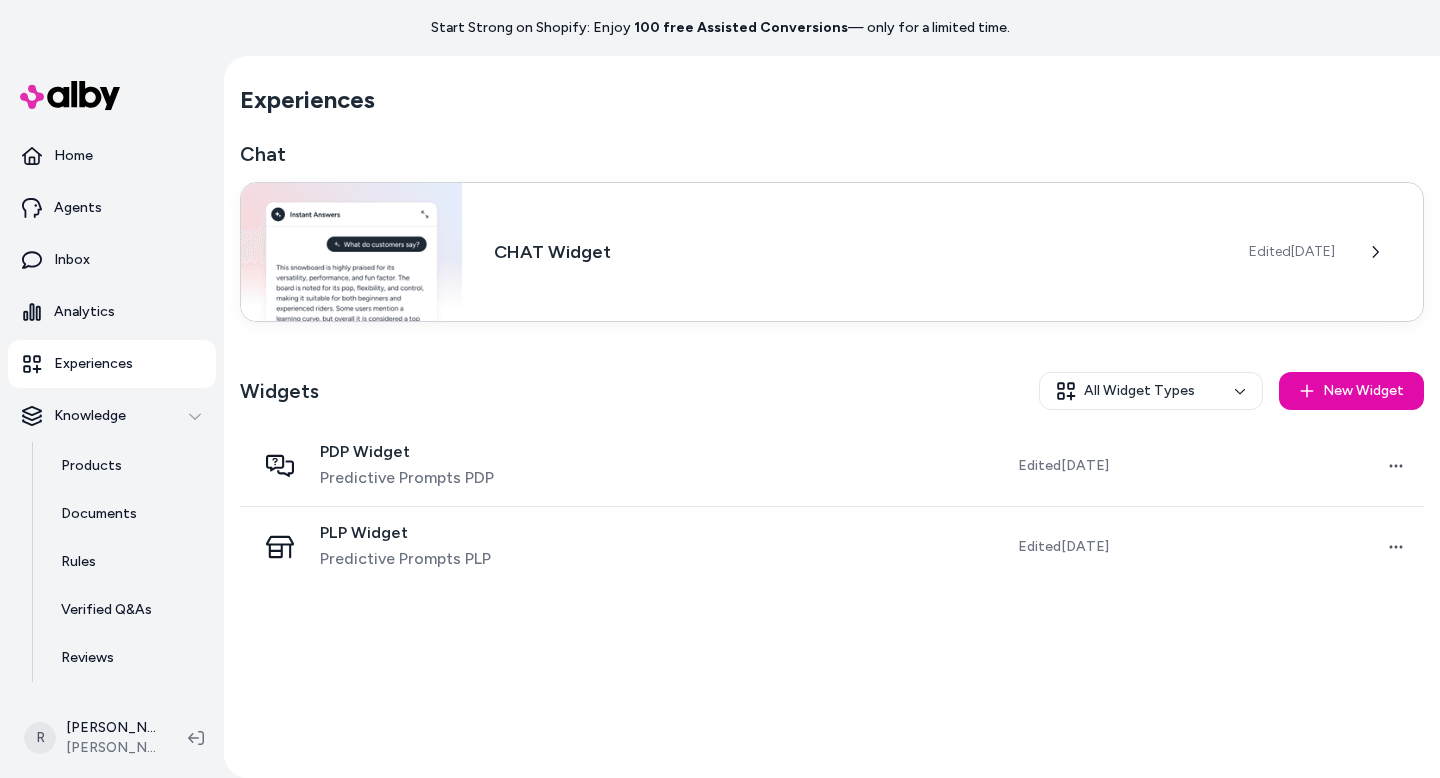click on "CHAT Widget" at bounding box center [855, 252] 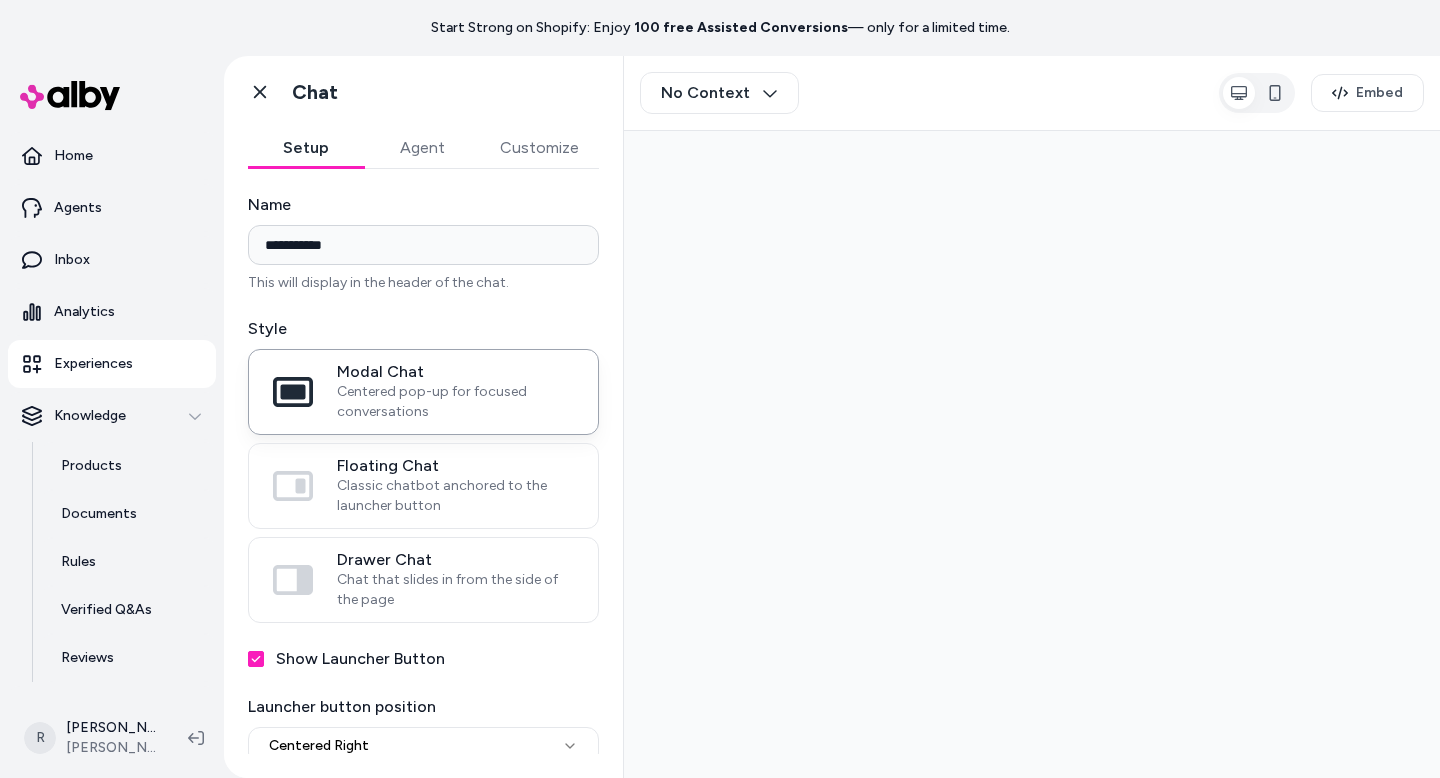 scroll, scrollTop: 0, scrollLeft: 0, axis: both 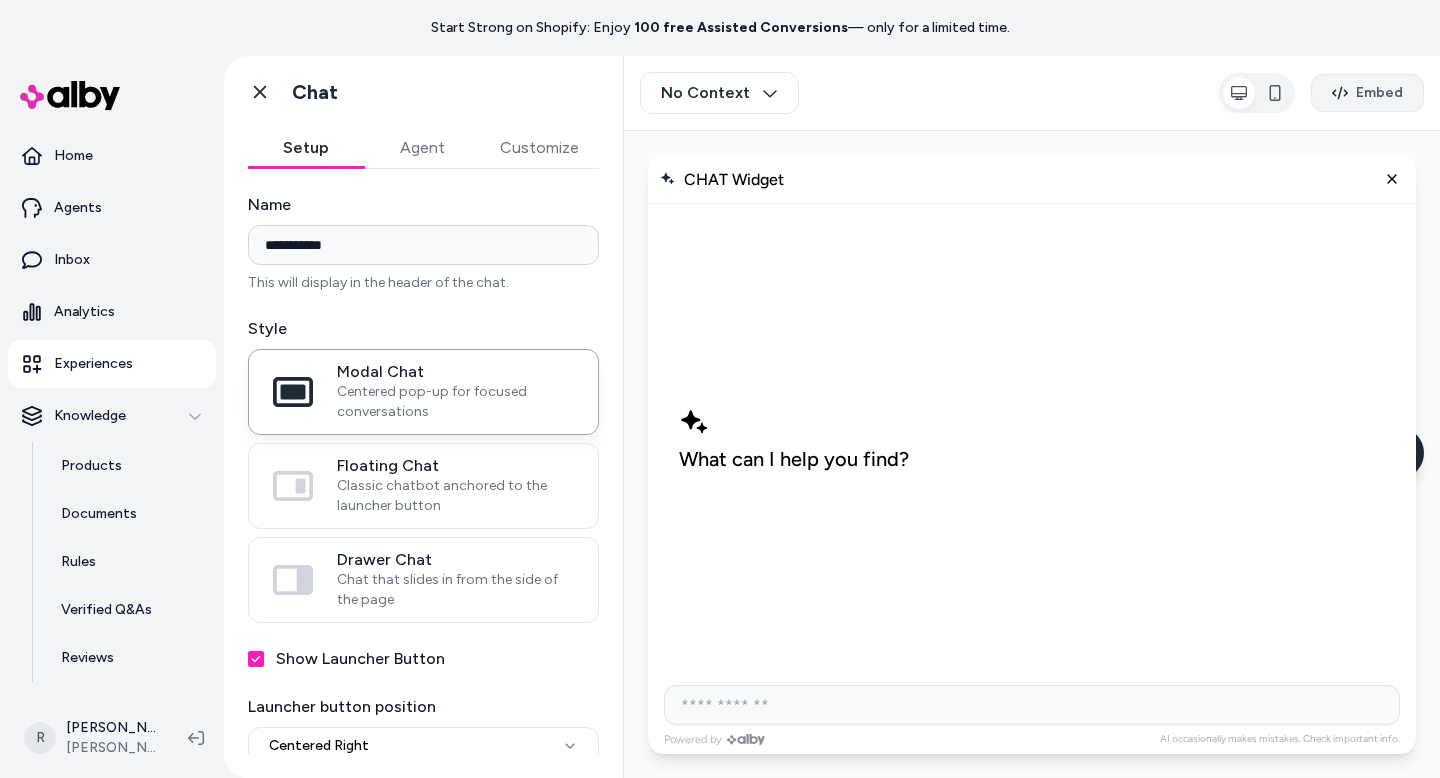 click on "Embed" at bounding box center [1367, 93] 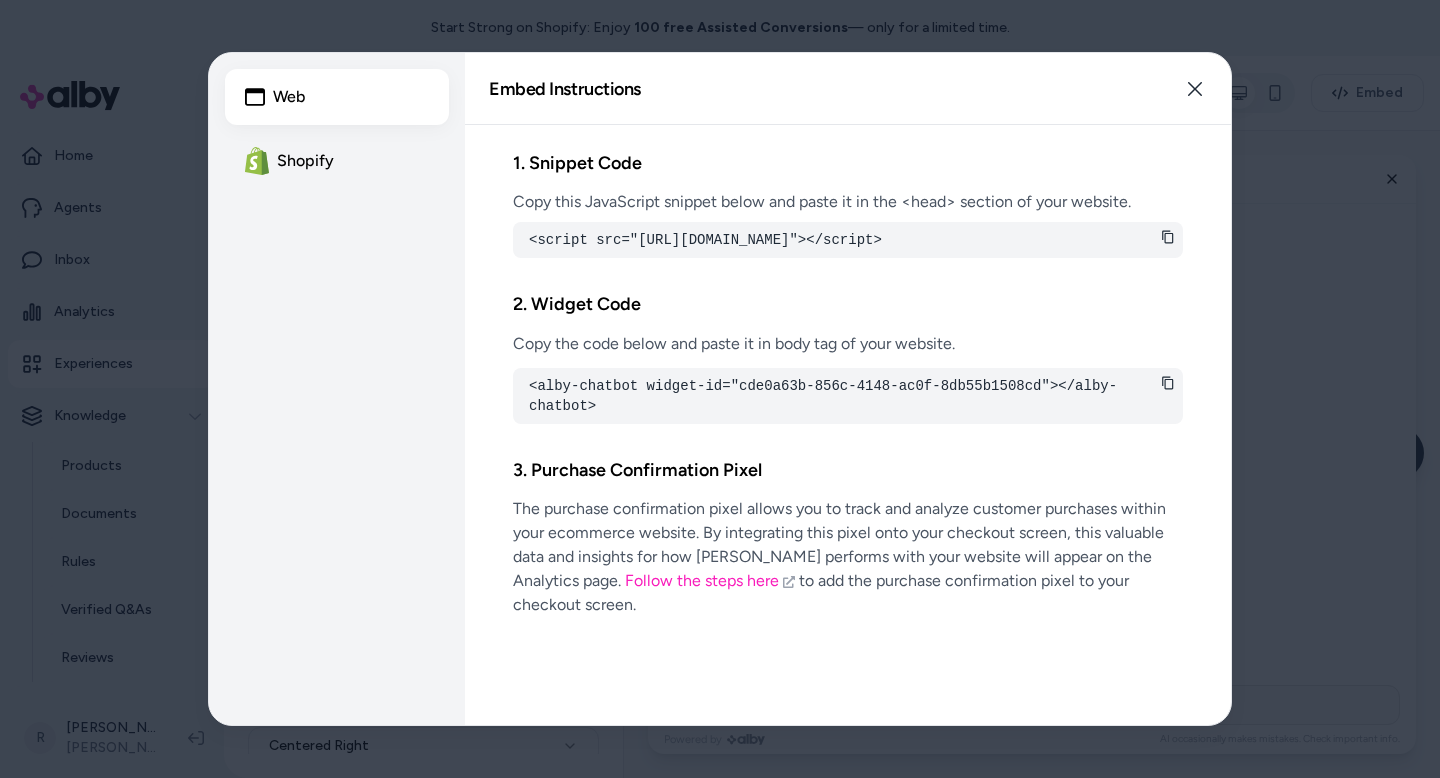 click on "<script src="[URL][DOMAIN_NAME]"></script>" at bounding box center [848, 240] 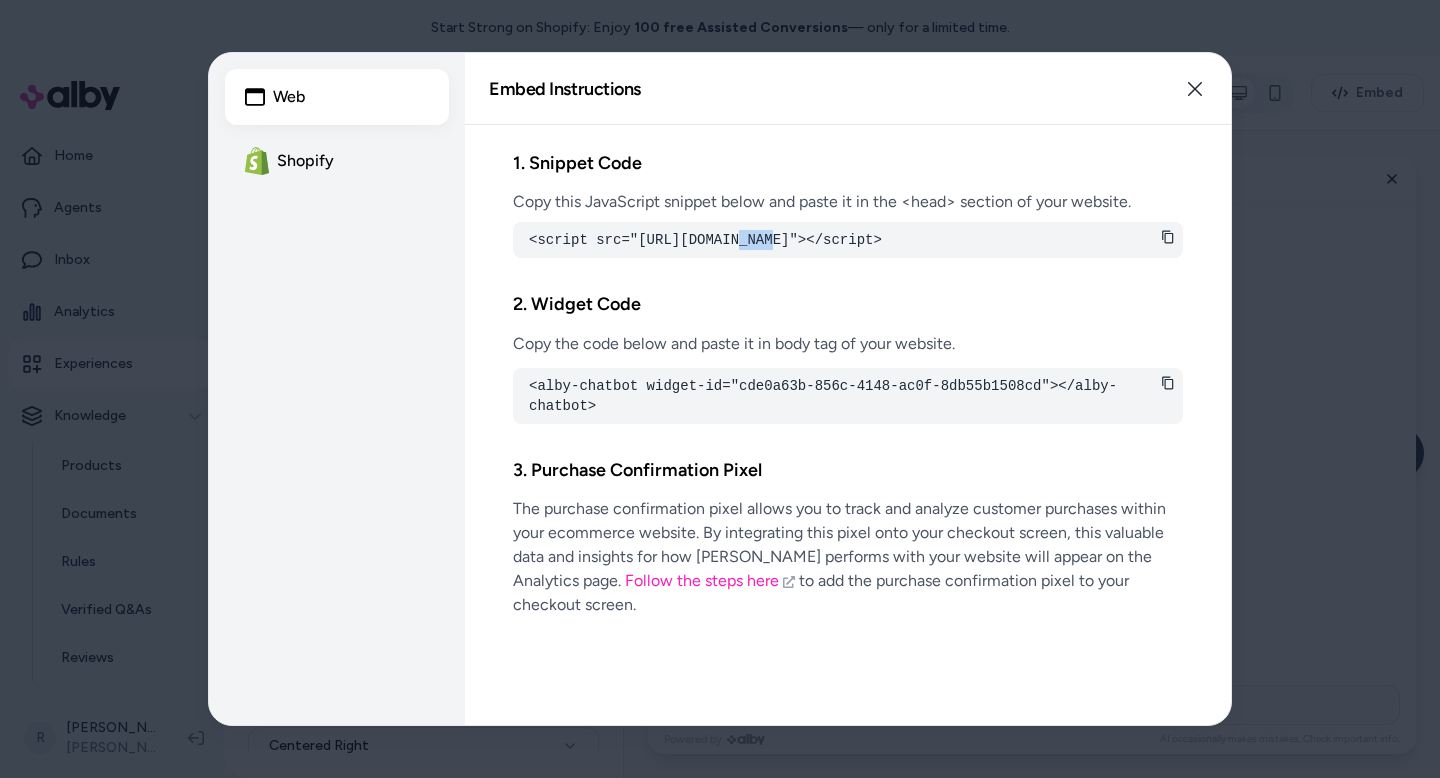 click on "<script src="[URL][DOMAIN_NAME]"></script>" at bounding box center (848, 240) 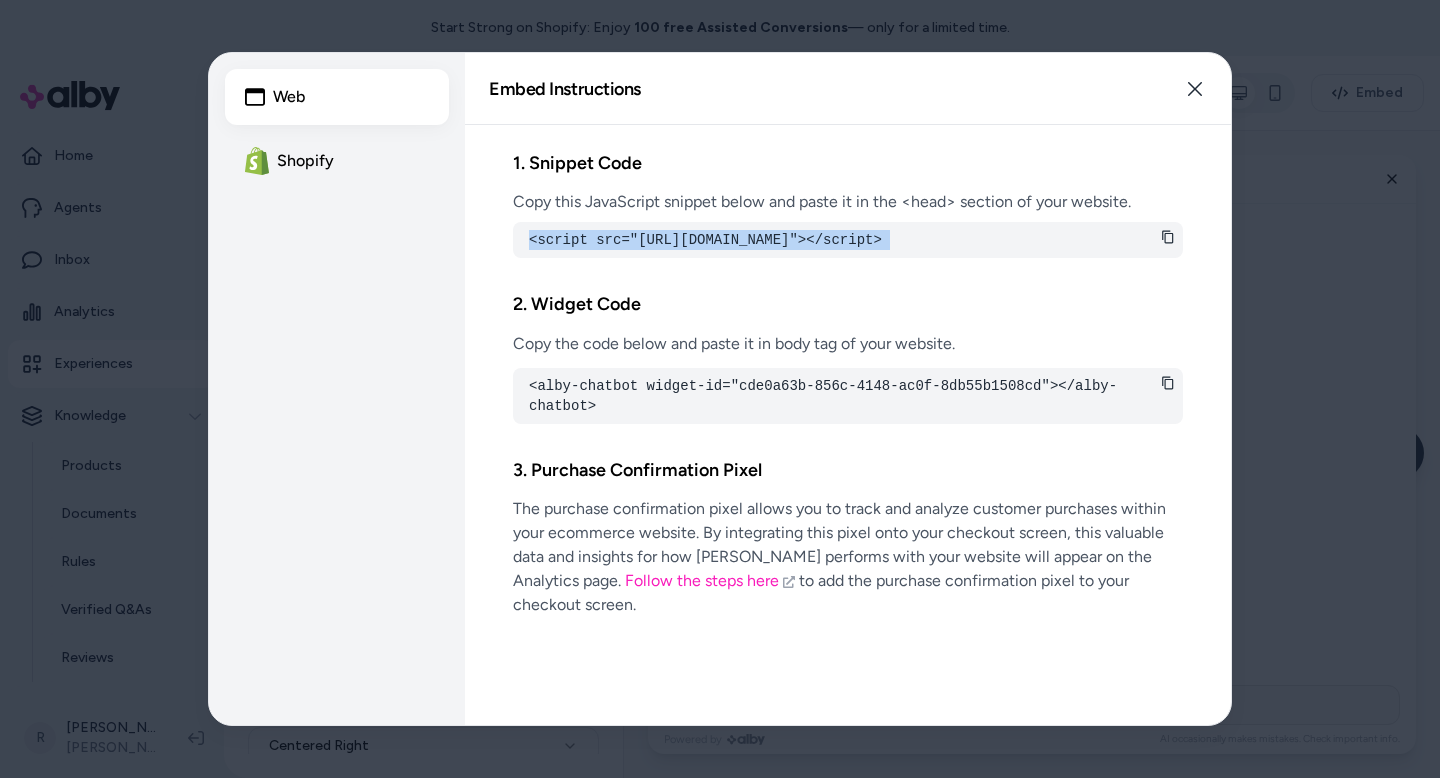 click on "Copy this JavaScript snippet below and paste it in the <head> section of your website." at bounding box center (848, 202) 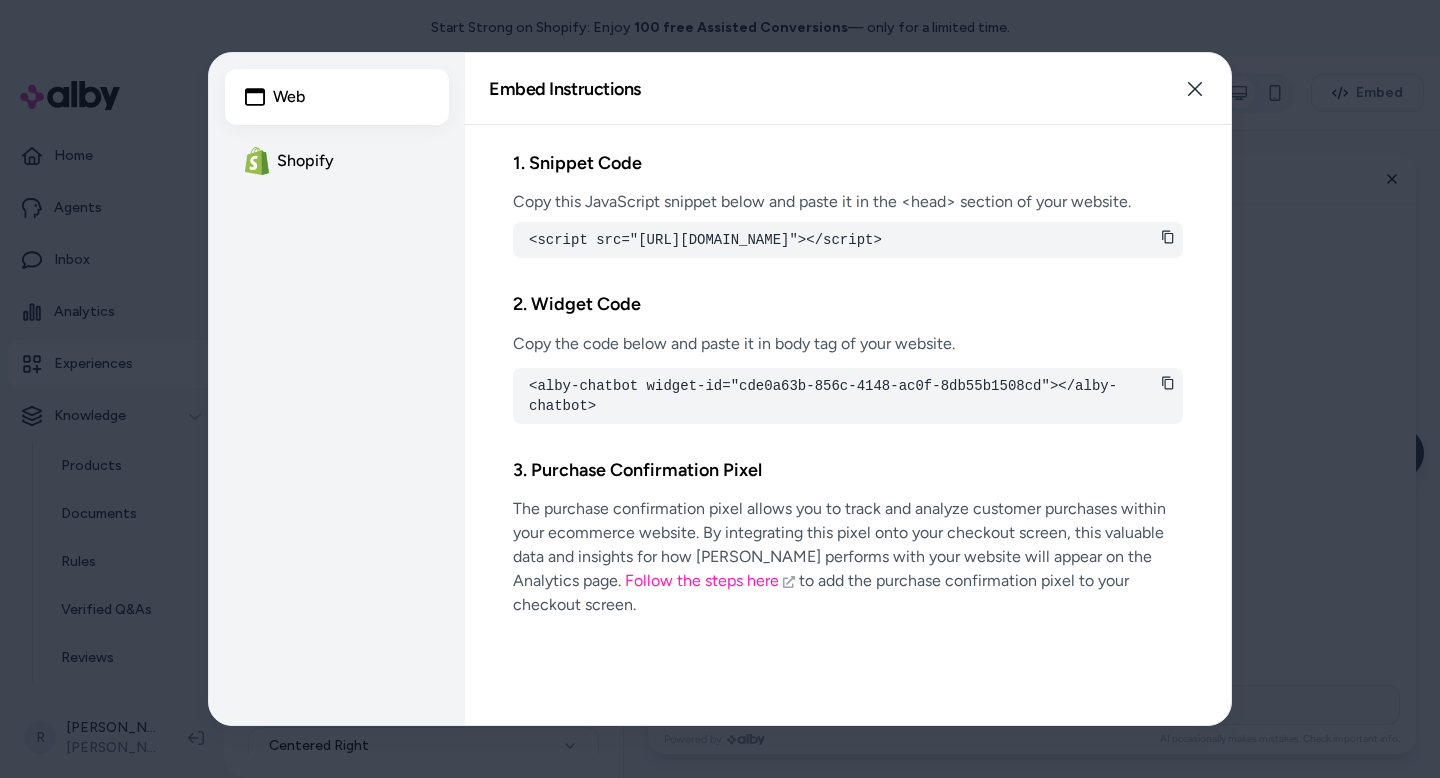click on "Copy this JavaScript snippet below and paste it in the <head> section of your website." at bounding box center (848, 202) 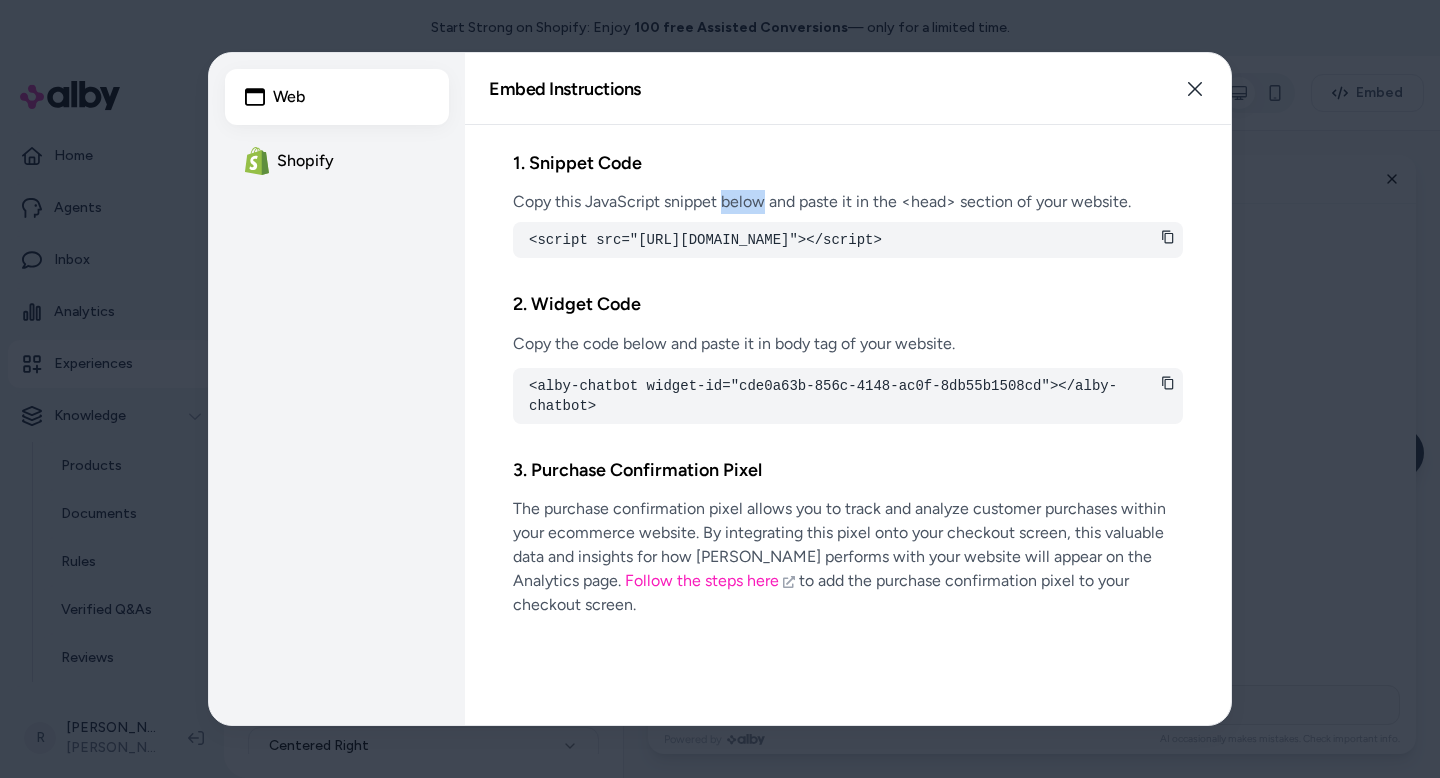 click on "Copy this JavaScript snippet below and paste it in the <head> section of your website." at bounding box center [848, 202] 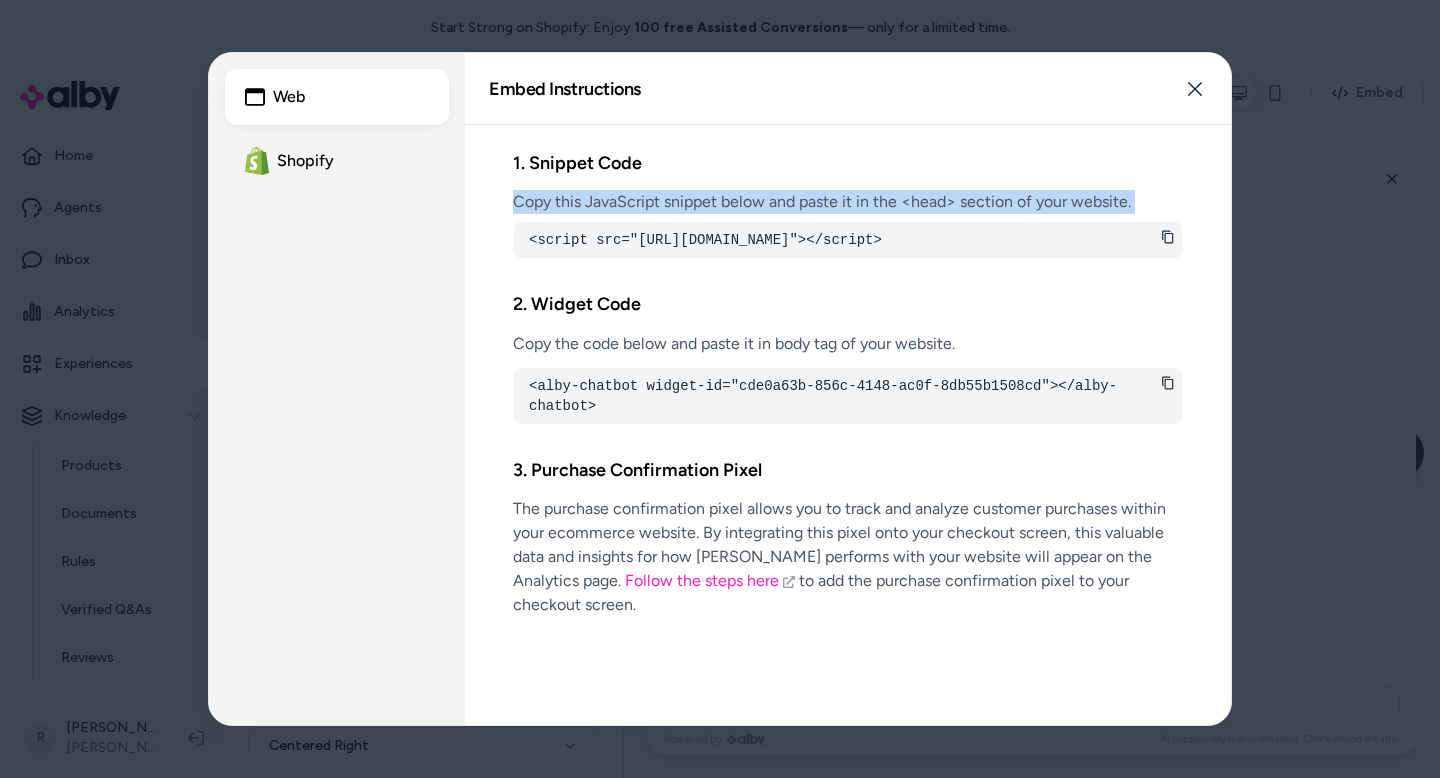 copy on "Copy this JavaScript snippet below and paste it in the <head> section of your website." 